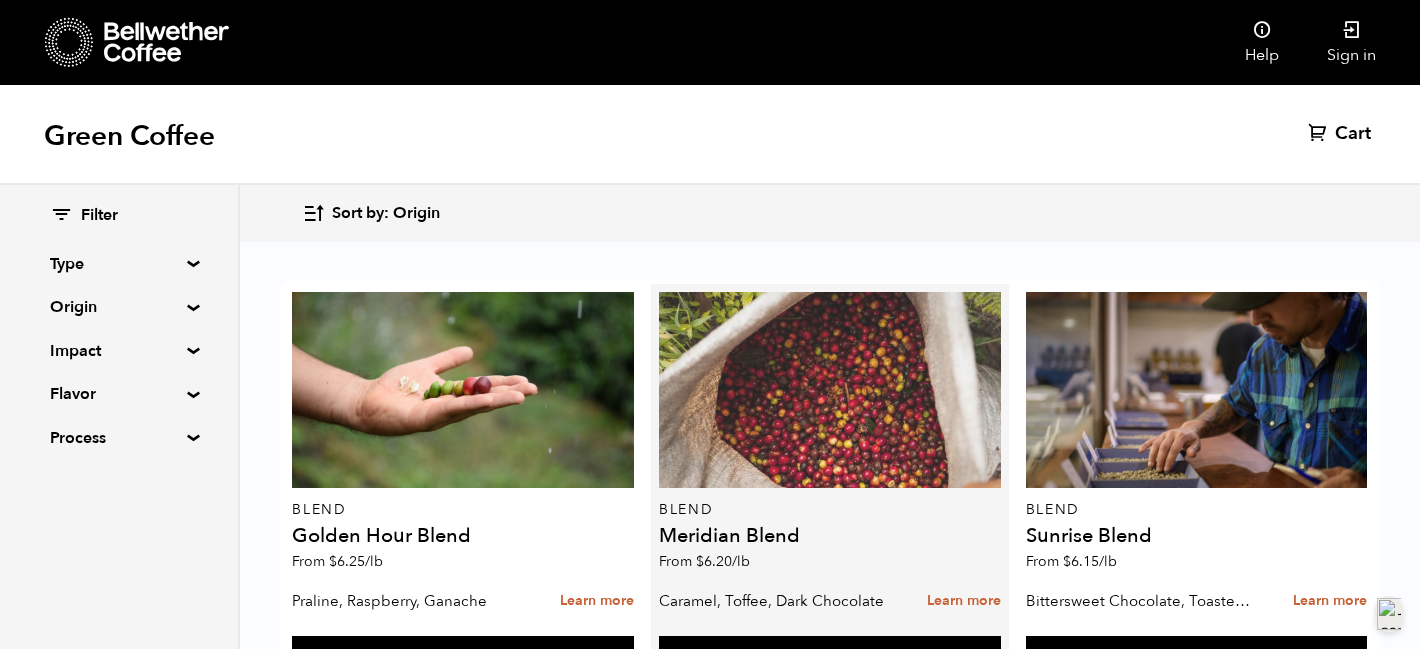 scroll, scrollTop: 122, scrollLeft: 0, axis: vertical 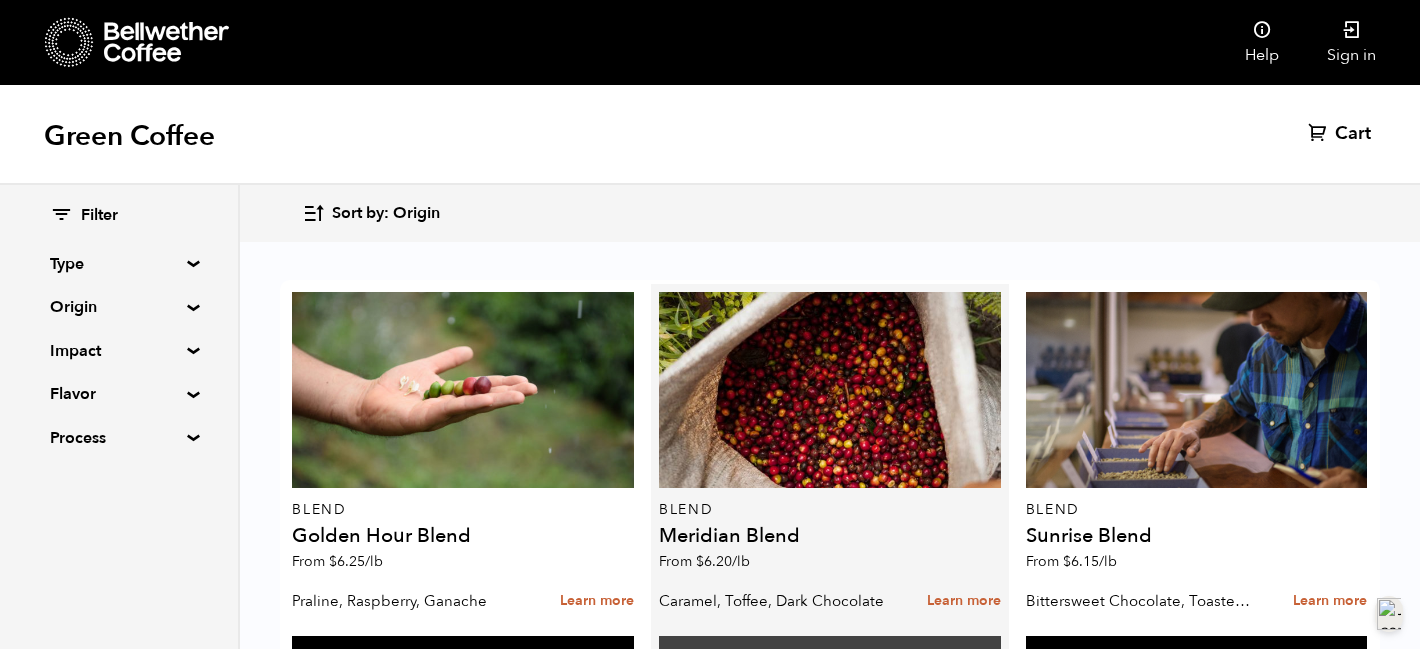 click on "Add to cart" at bounding box center [463, 659] 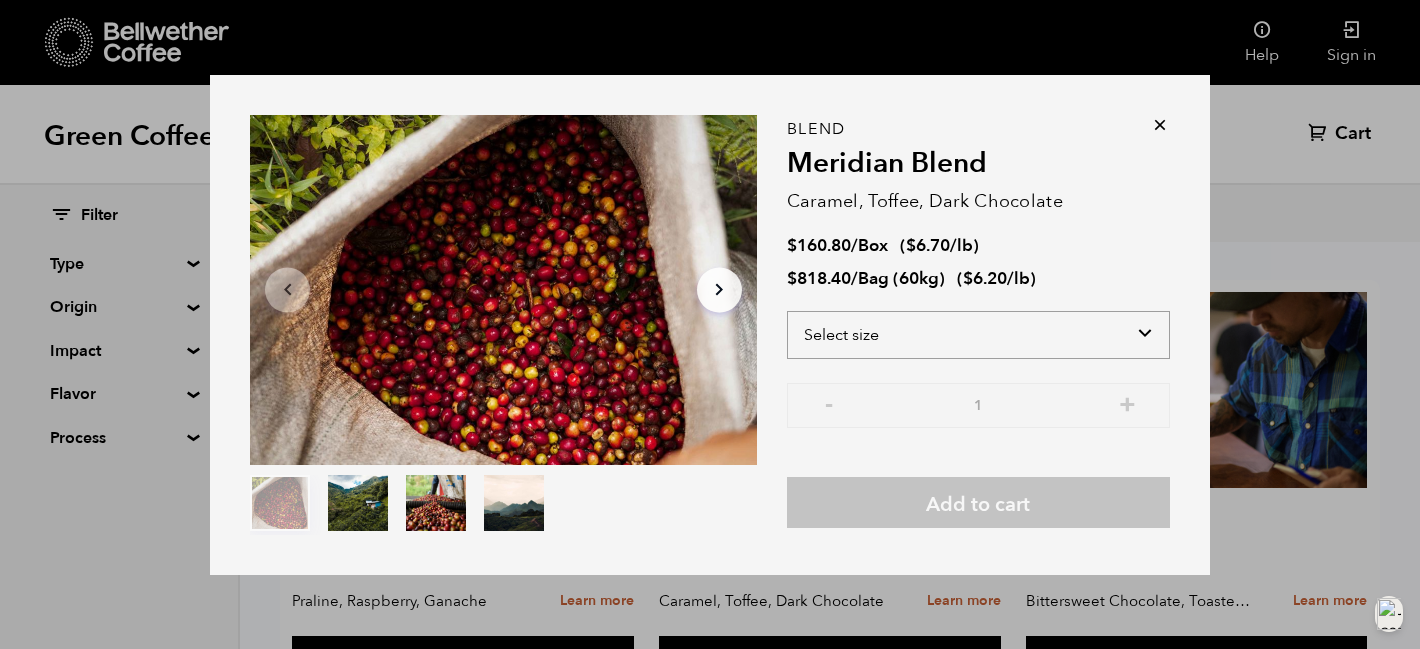 click on "Select size   Bag (60kg) (132 lbs) Box (24 lbs)" at bounding box center (978, 335) 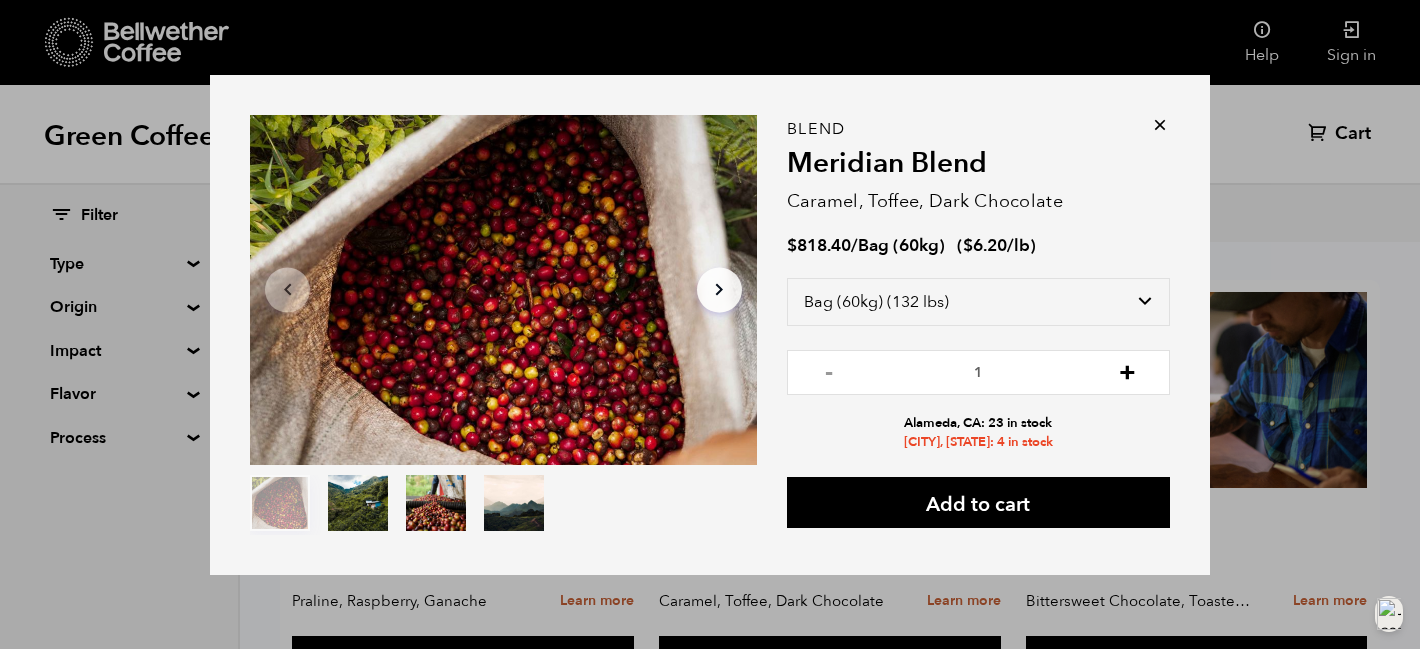 click on "+" at bounding box center [1127, 370] 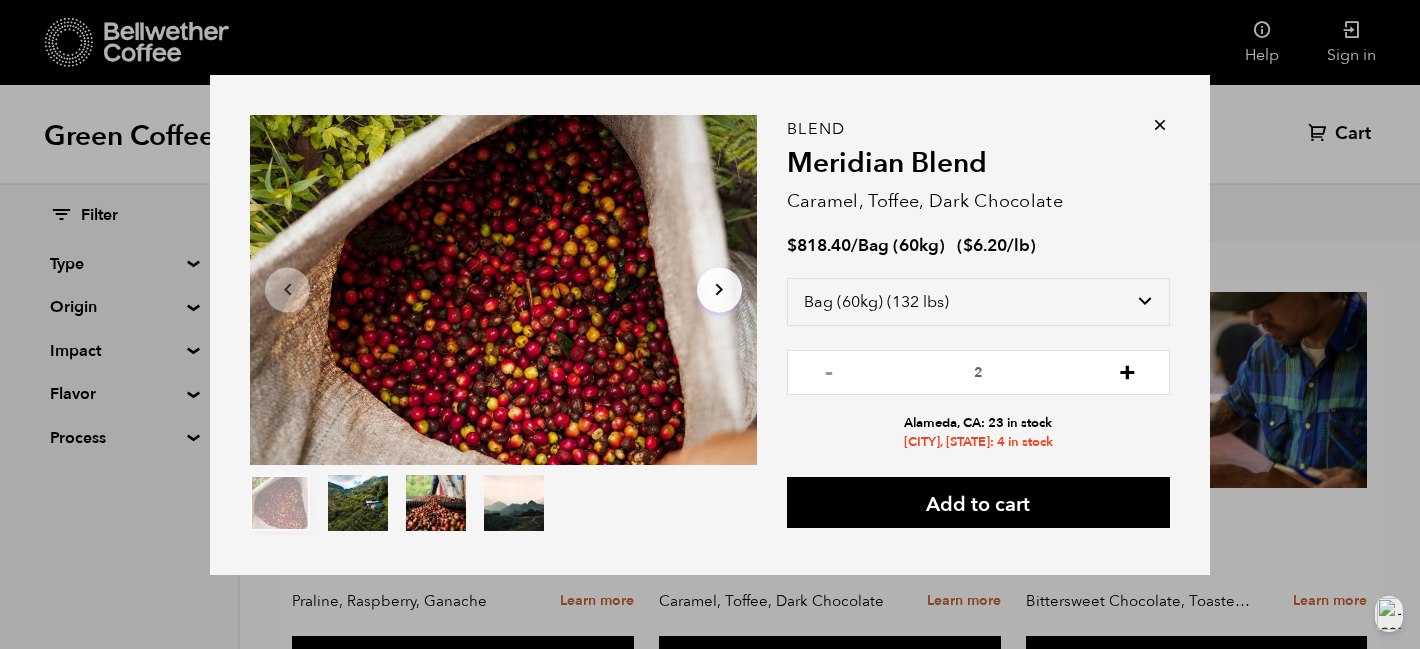 click on "+" at bounding box center (1127, 370) 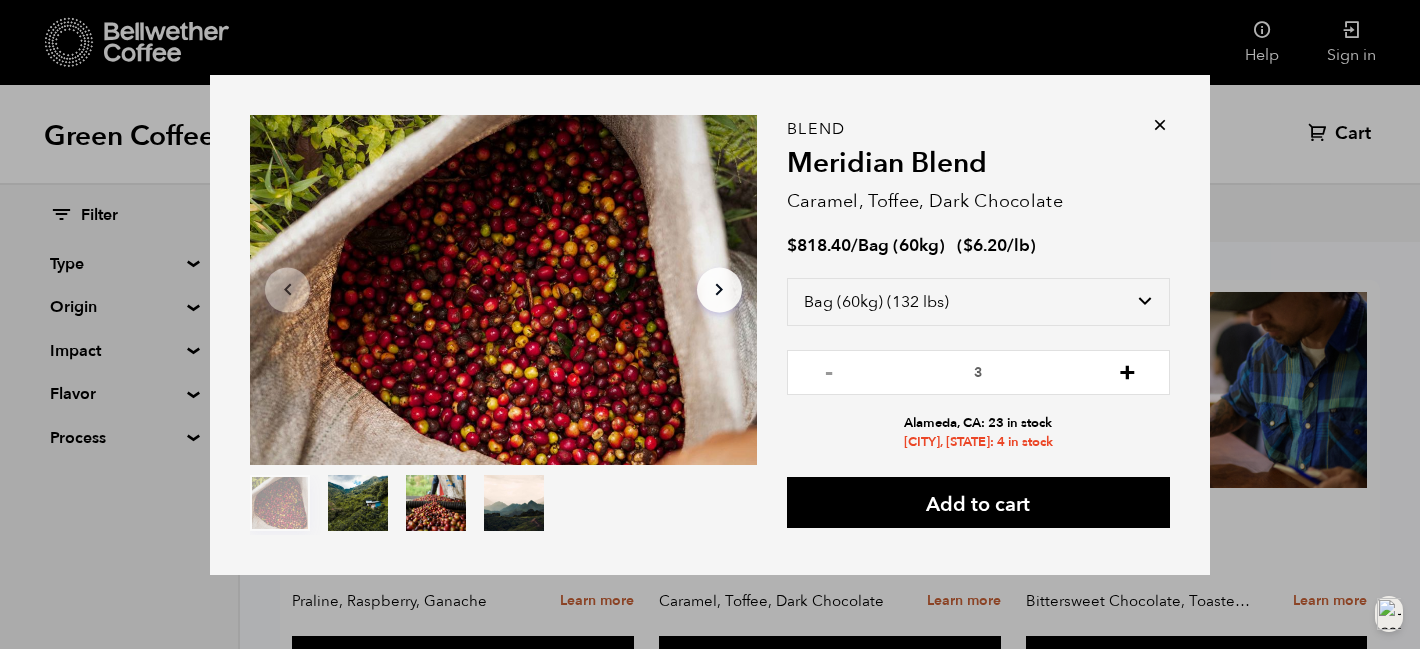 click on "+" at bounding box center [1127, 370] 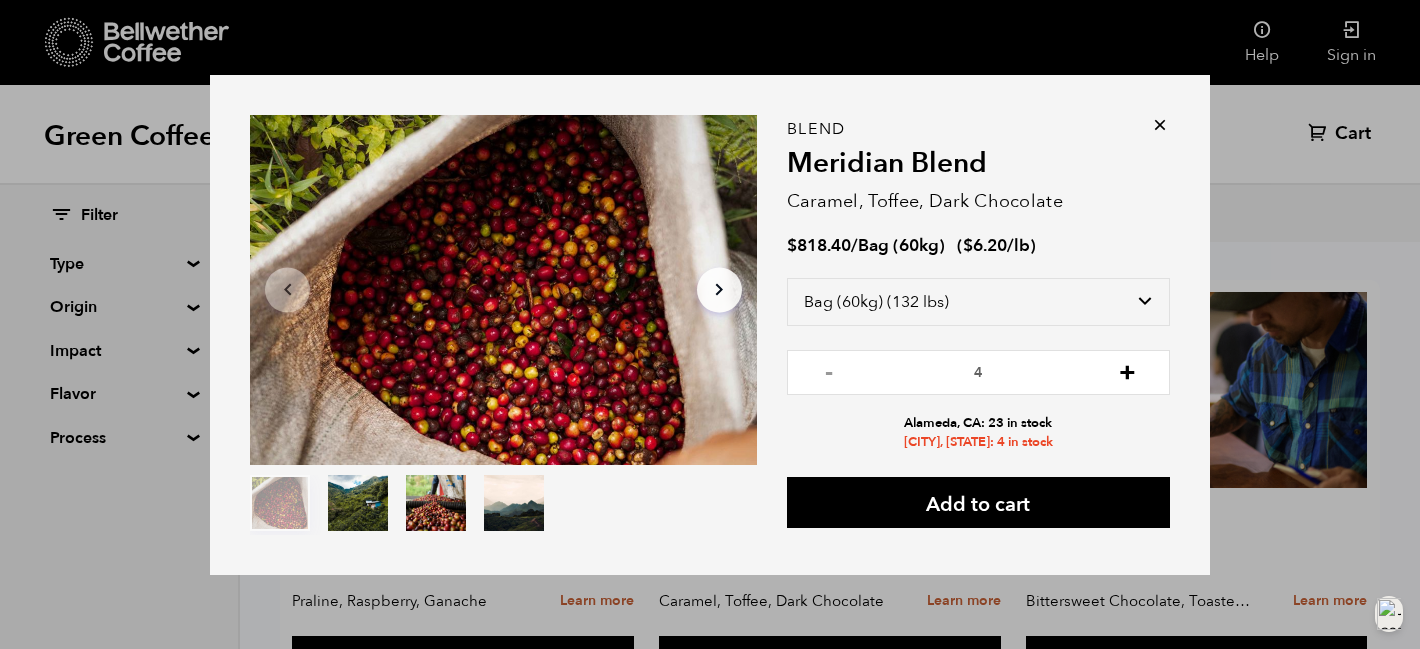 click on "+" at bounding box center (1127, 370) 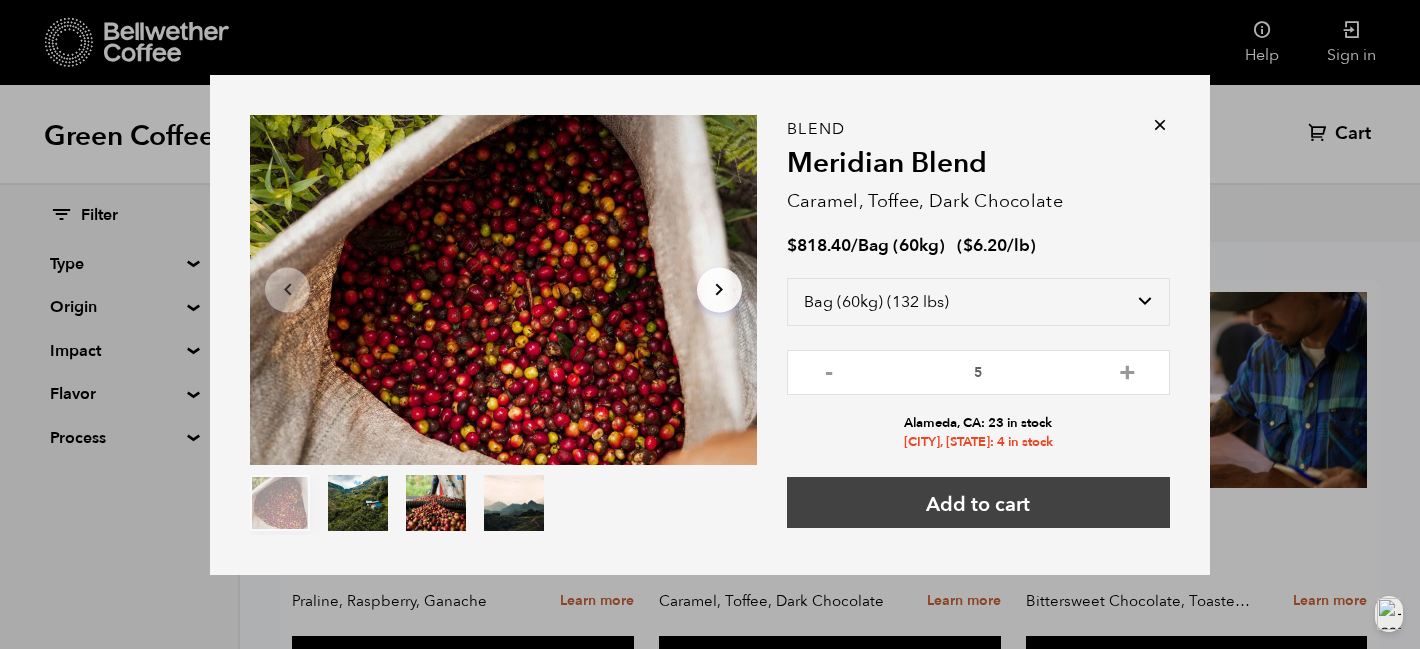 click on "Add to cart" at bounding box center (978, 502) 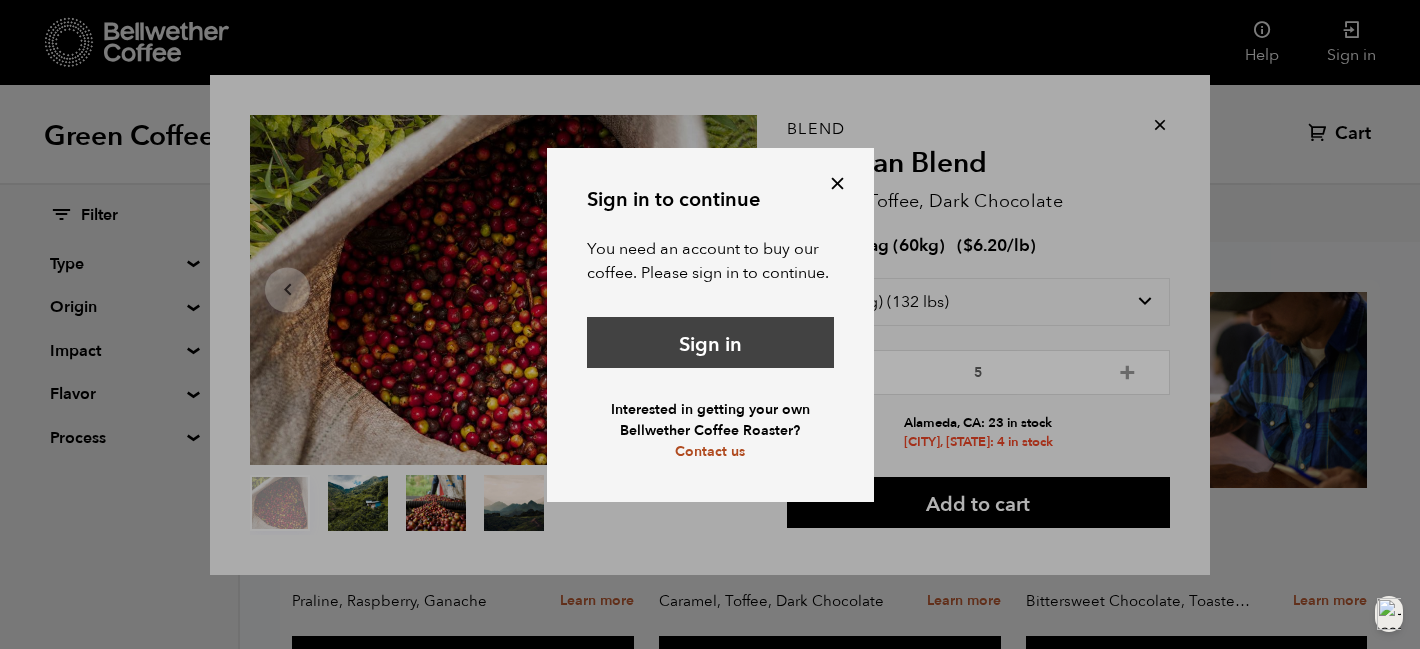 click on "Sign in" at bounding box center [710, 342] 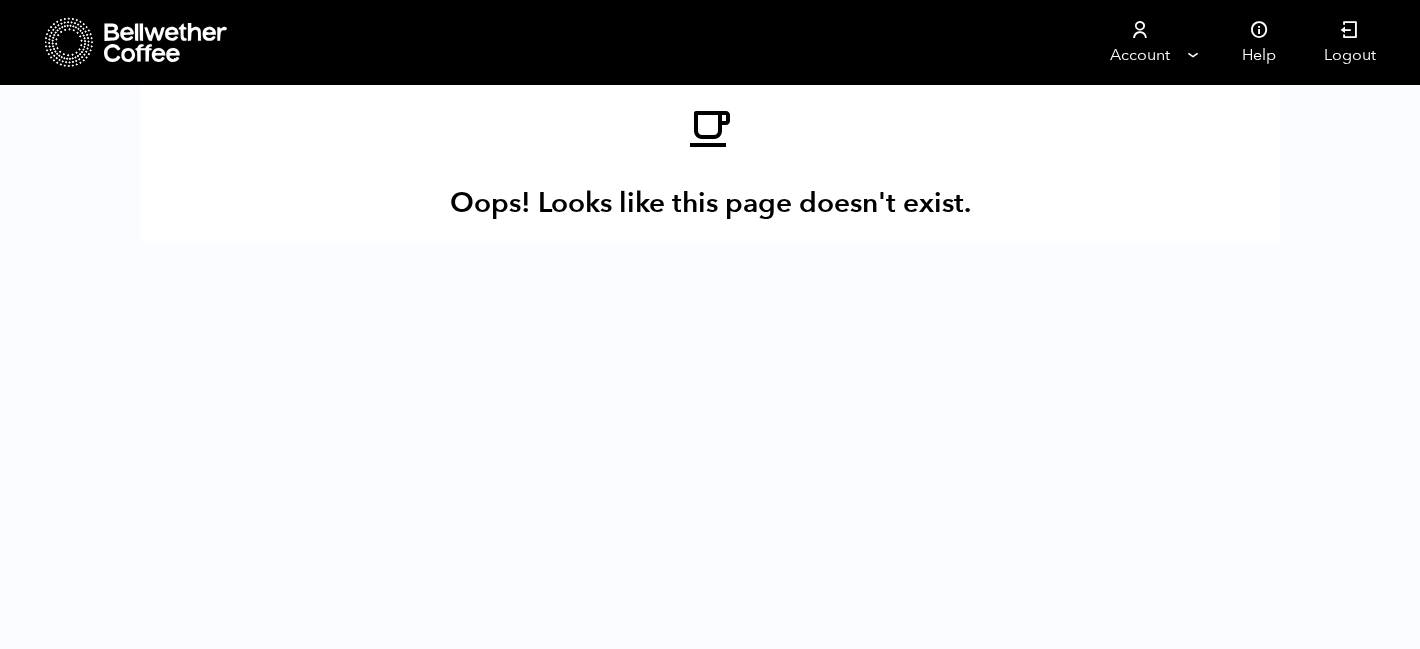 scroll, scrollTop: 0, scrollLeft: 0, axis: both 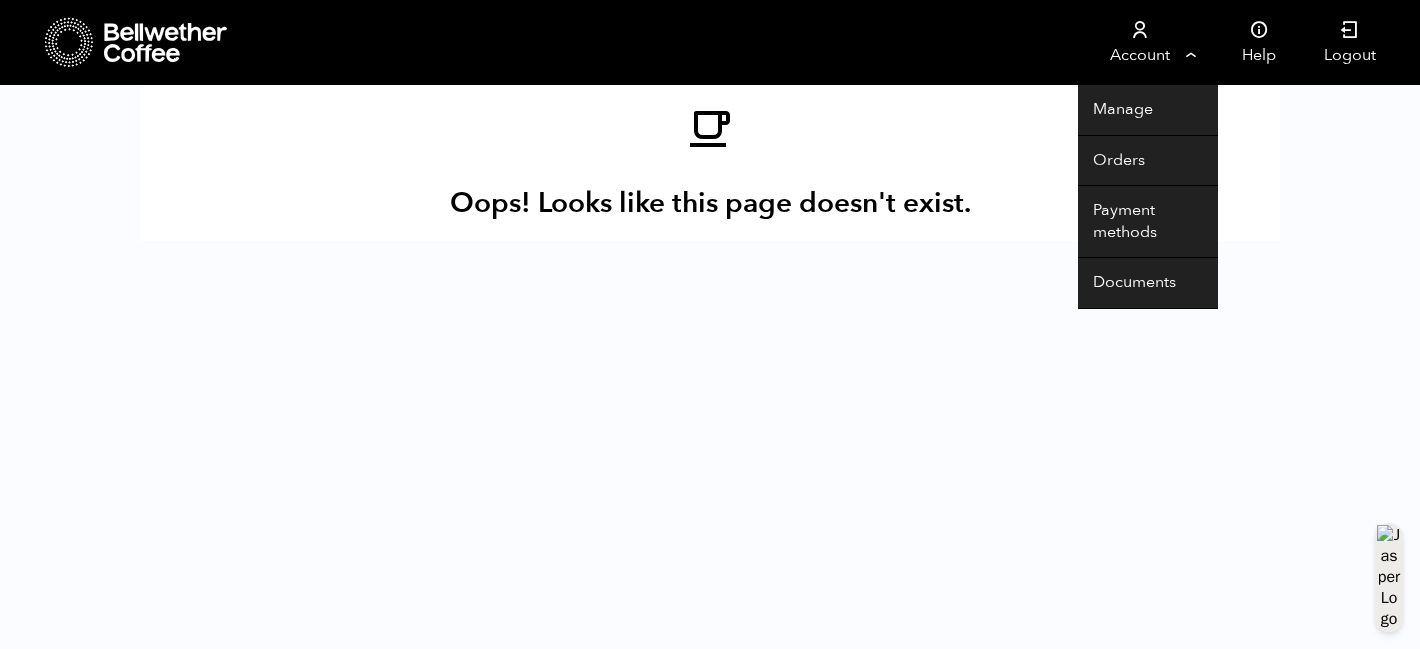 click on "Account" at bounding box center (1139, 42) 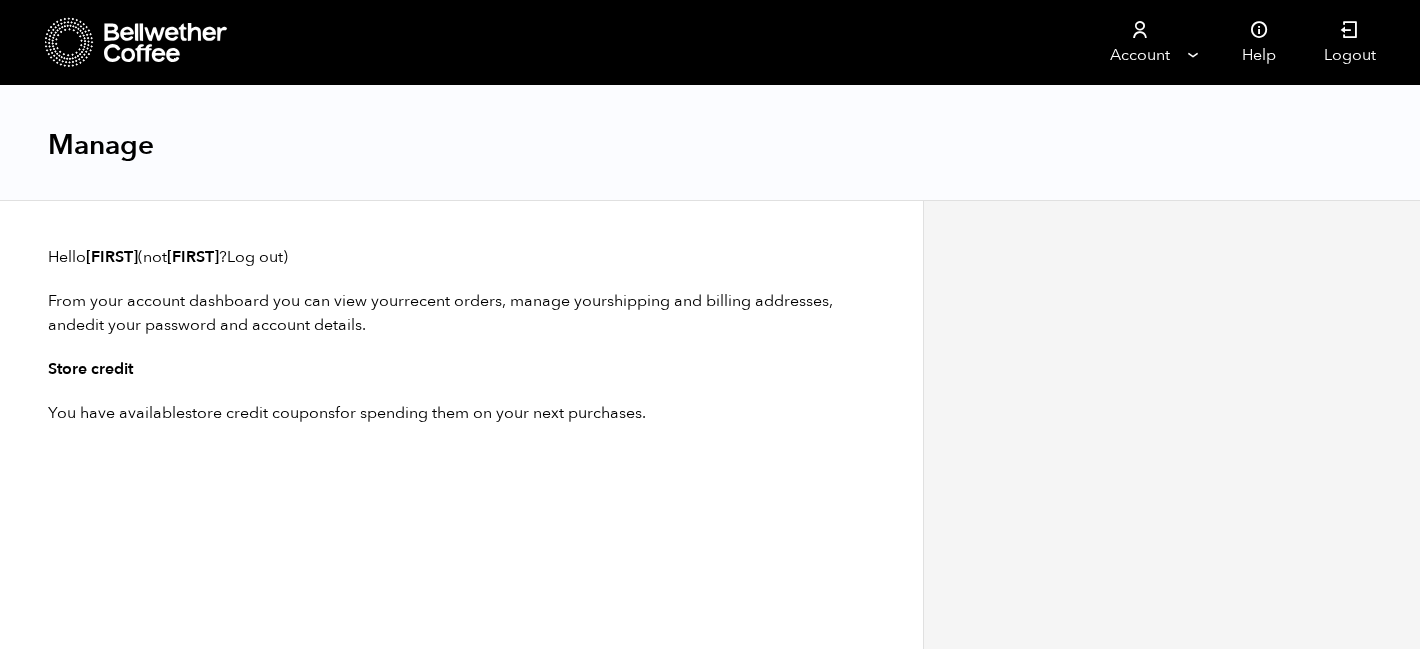 scroll, scrollTop: 0, scrollLeft: 0, axis: both 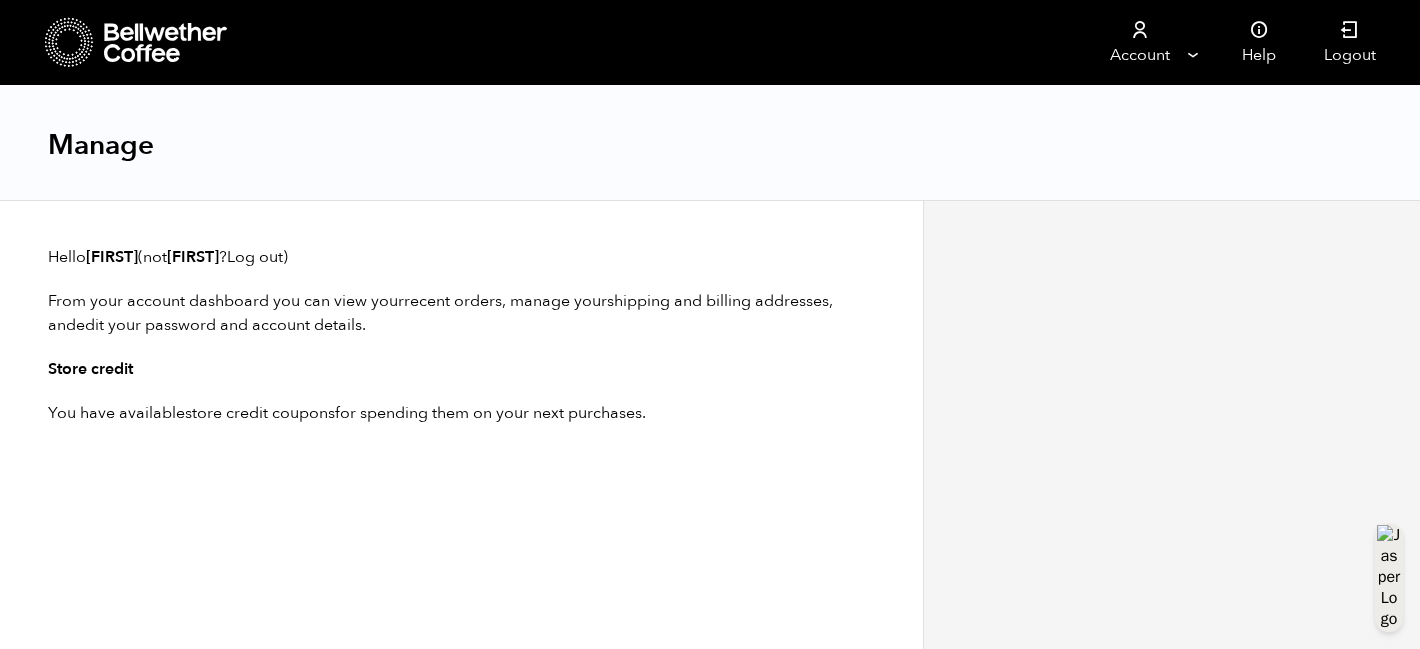 click 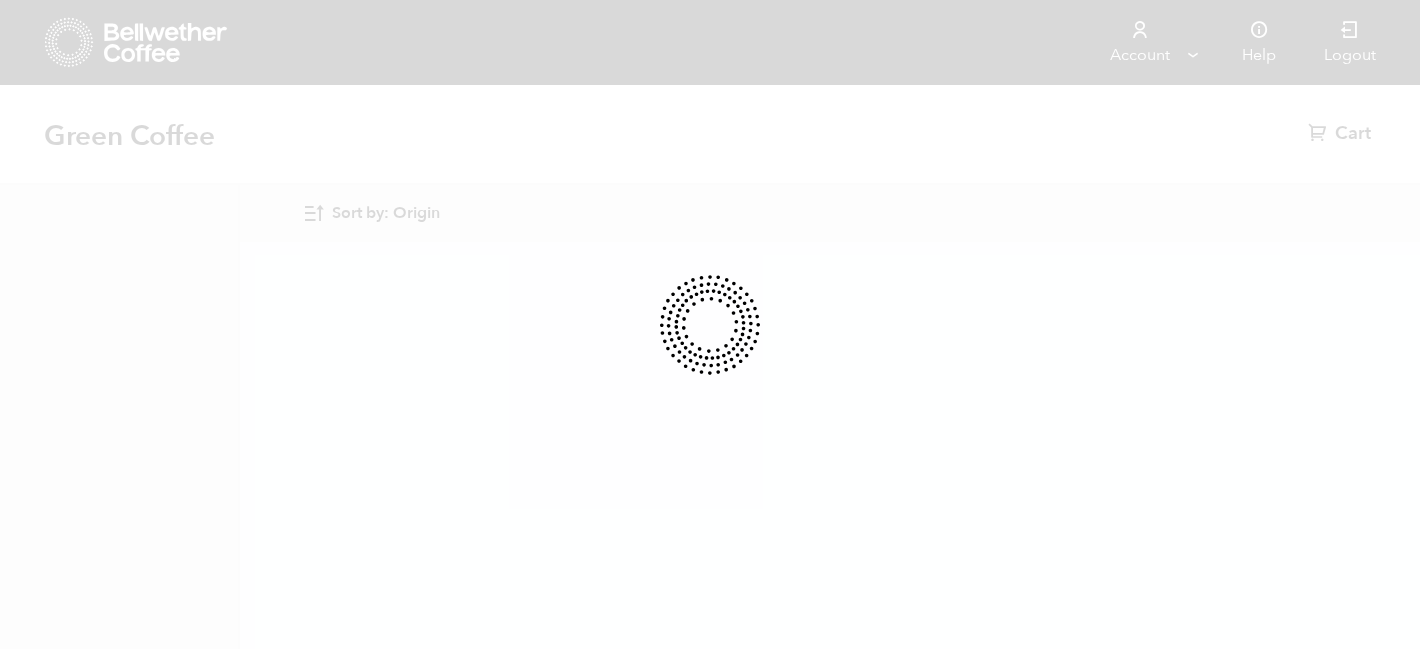 scroll, scrollTop: 0, scrollLeft: 0, axis: both 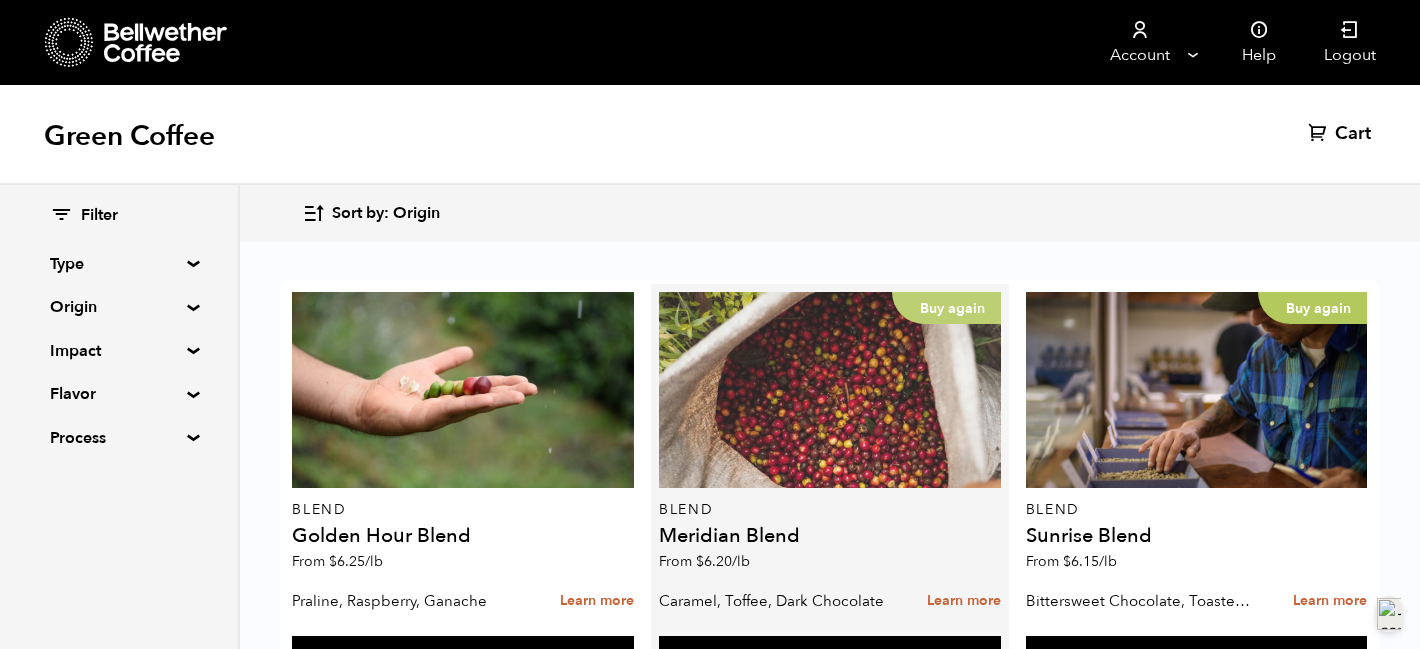 click on "Buy again" at bounding box center (830, 390) 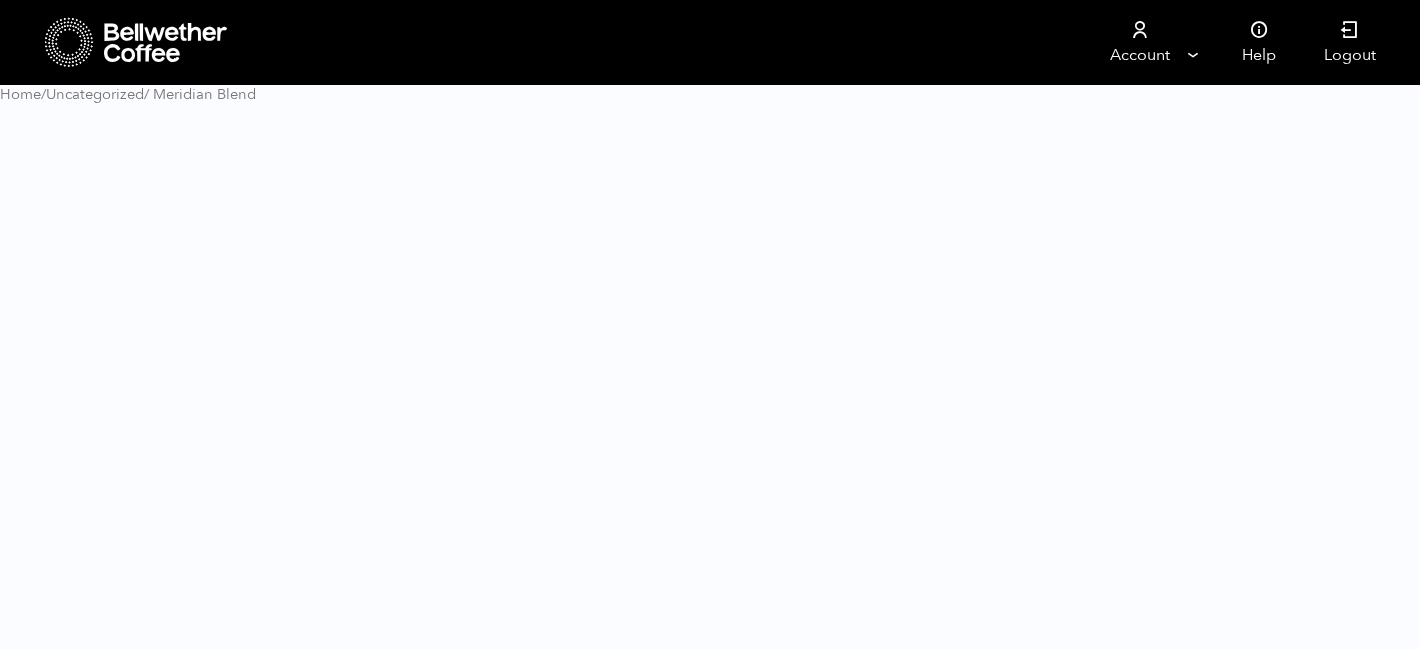 scroll, scrollTop: 0, scrollLeft: 0, axis: both 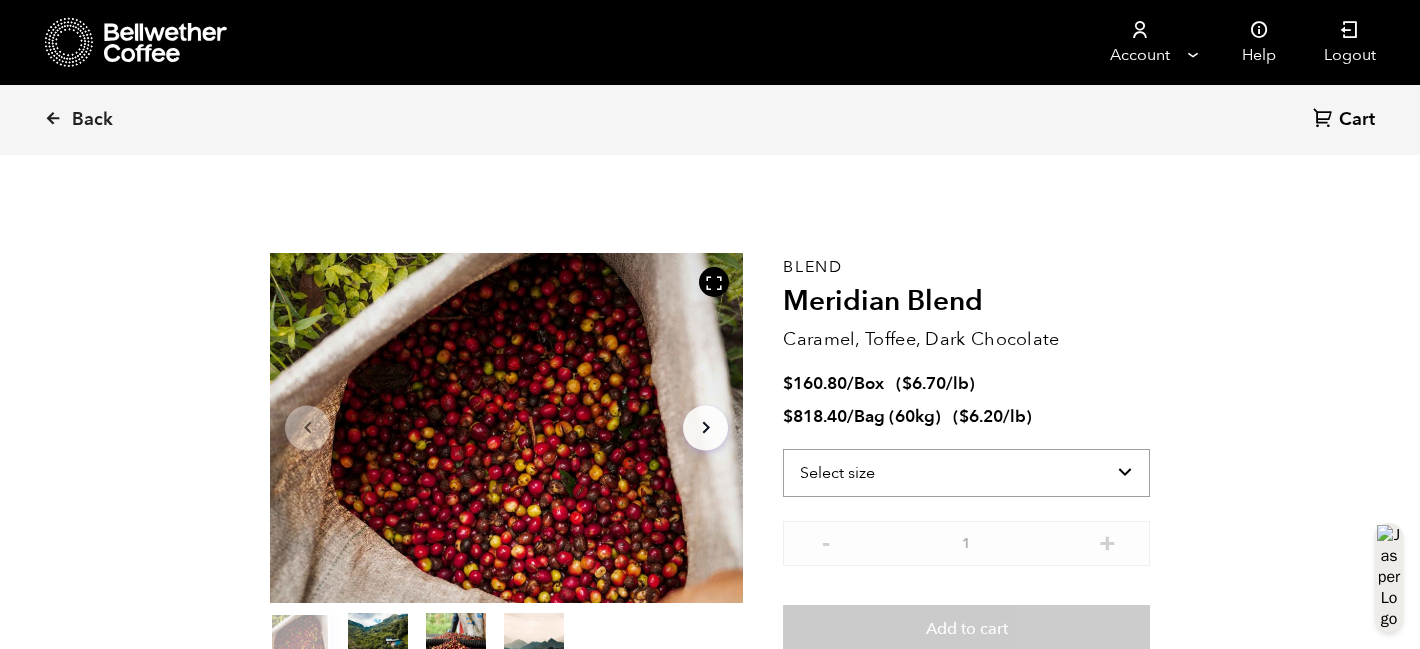 click on "Select size   Bag (60kg) (132 lbs) Box (24 lbs)" at bounding box center (966, 473) 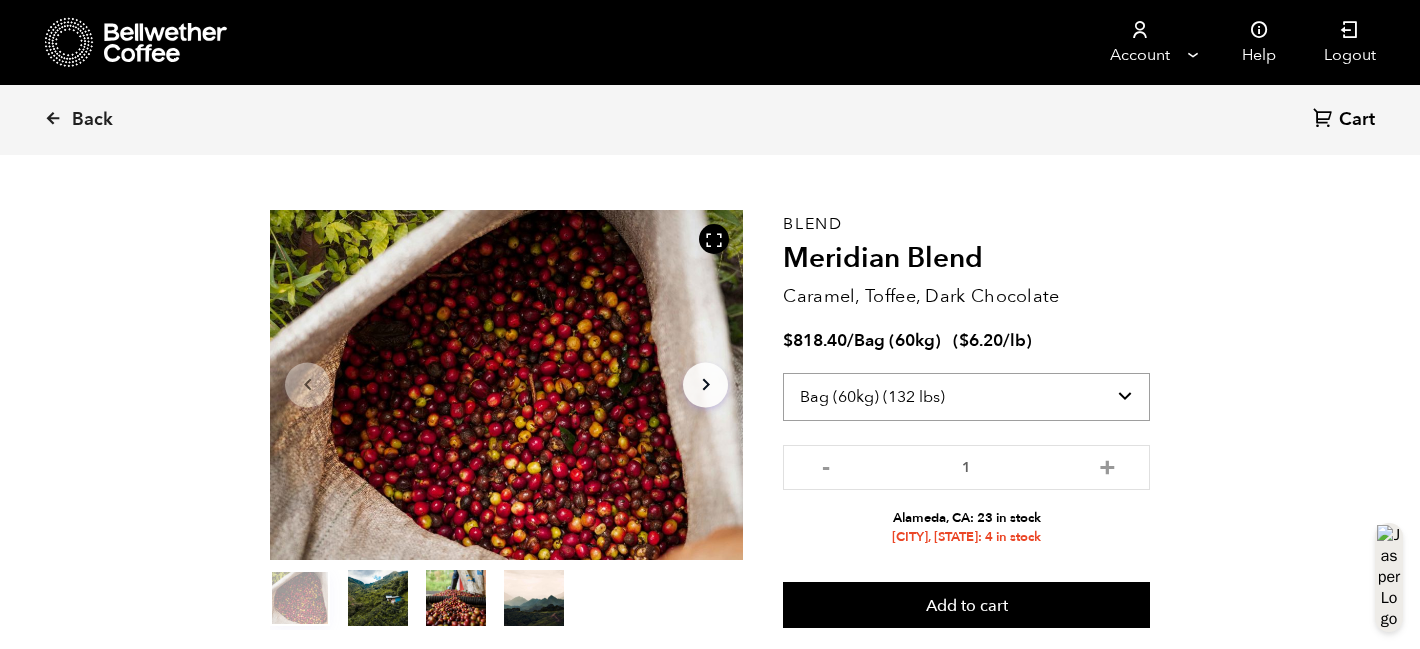 scroll, scrollTop: 53, scrollLeft: 0, axis: vertical 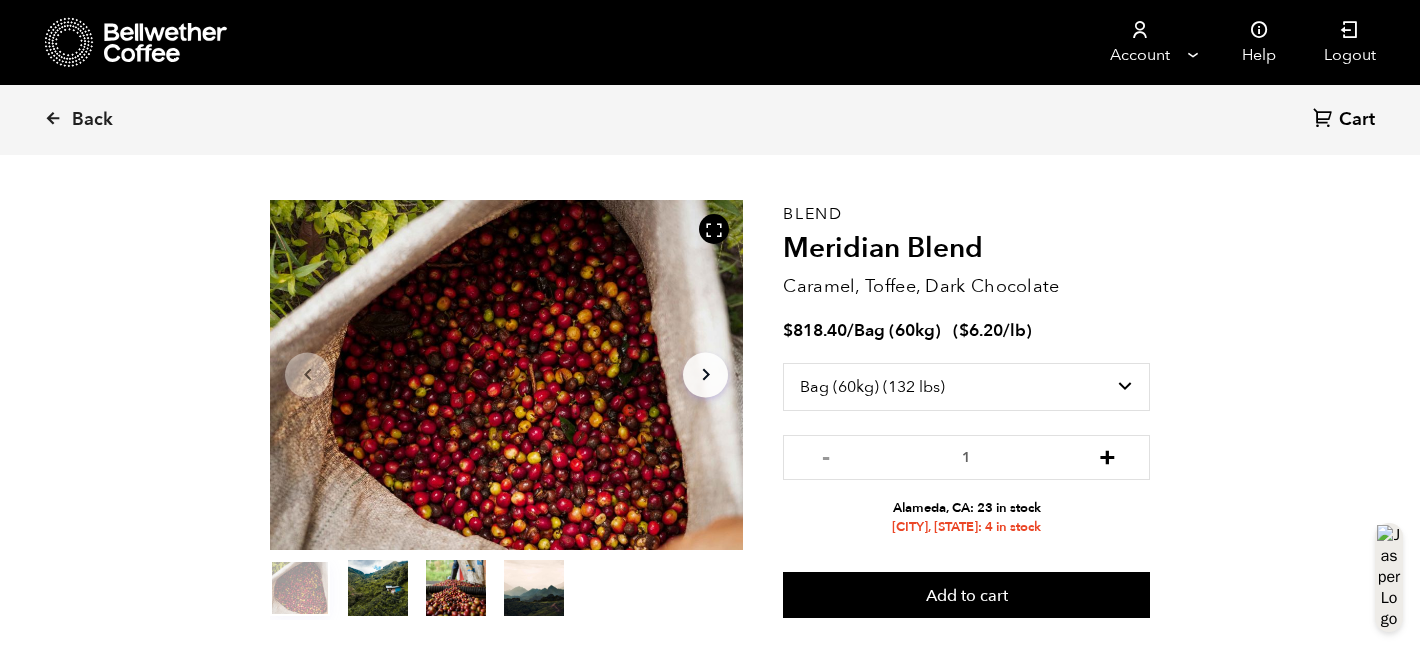 click on "+" at bounding box center [1107, 455] 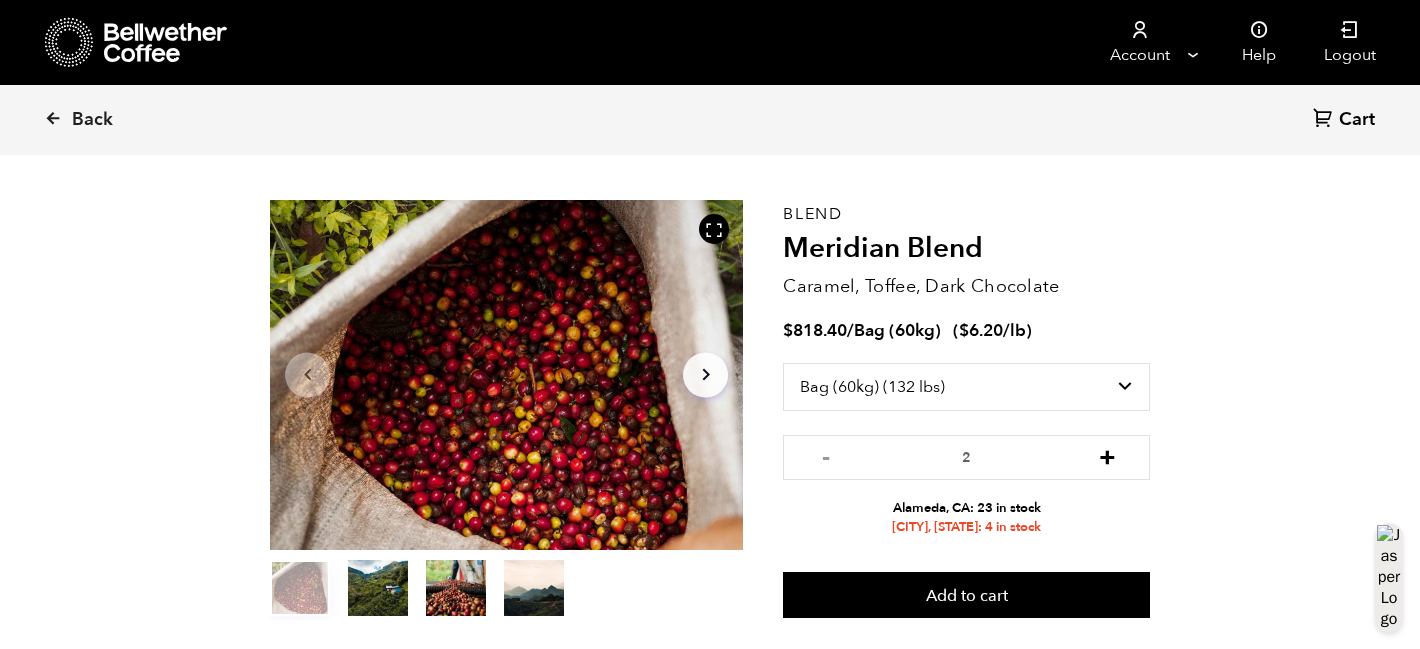click on "+" at bounding box center (1107, 455) 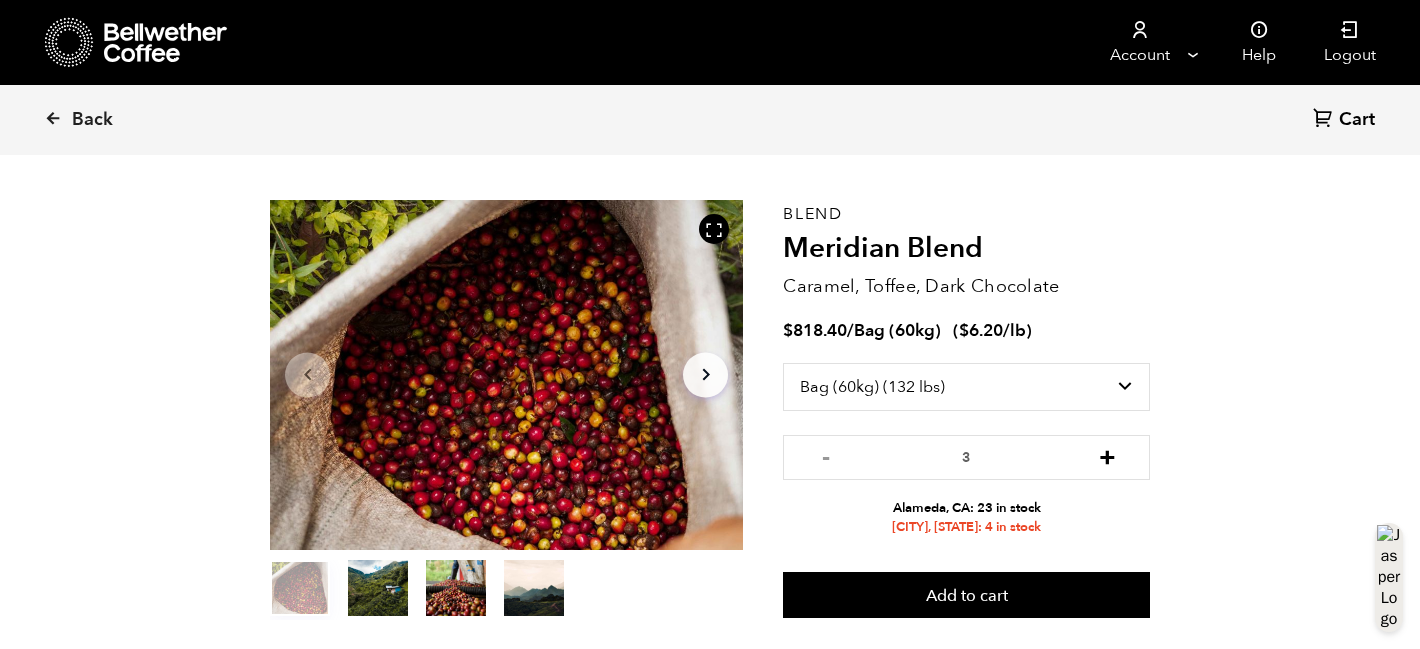 click on "+" at bounding box center [1107, 455] 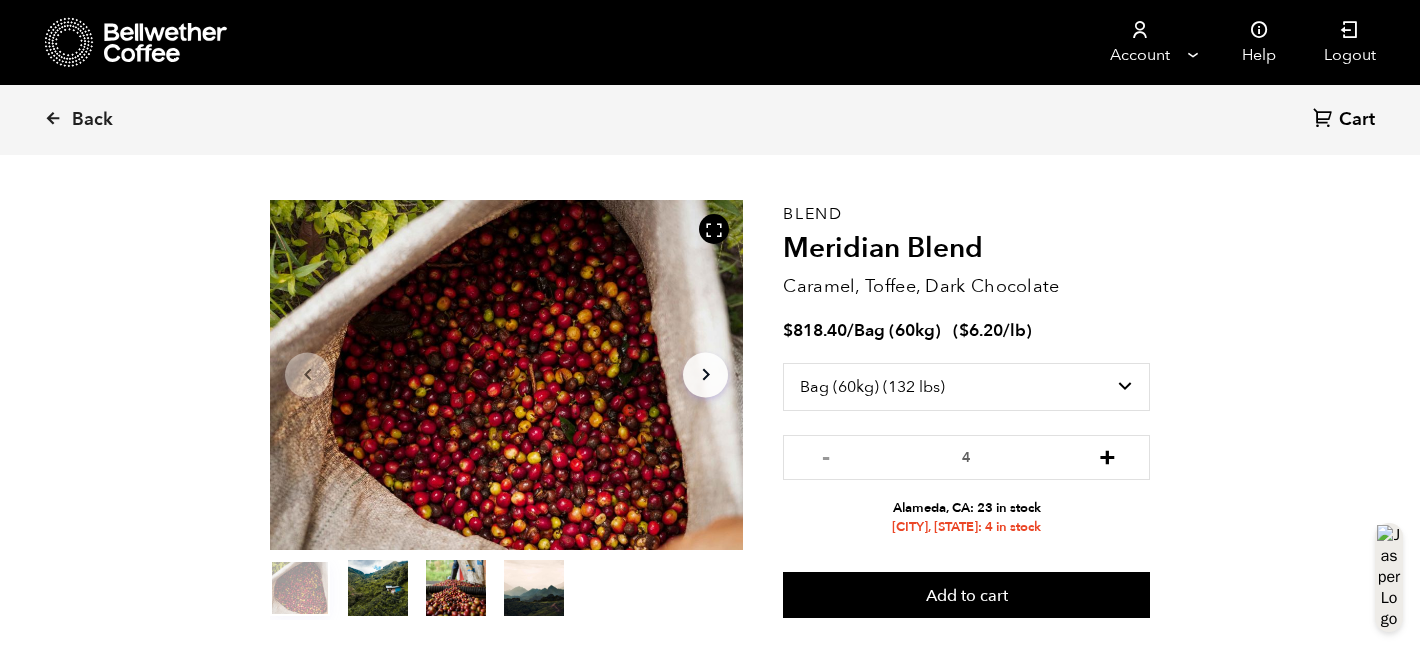 click on "+" at bounding box center [1107, 455] 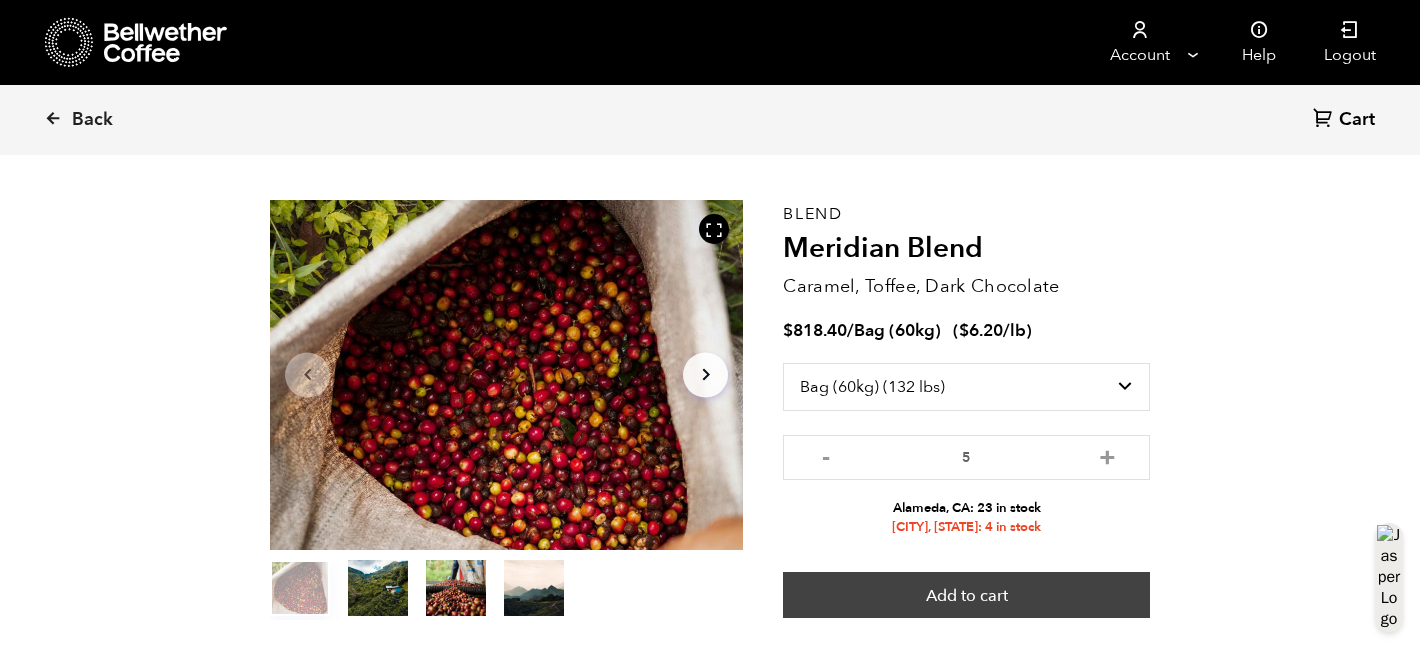 click on "Add to cart" at bounding box center [966, 595] 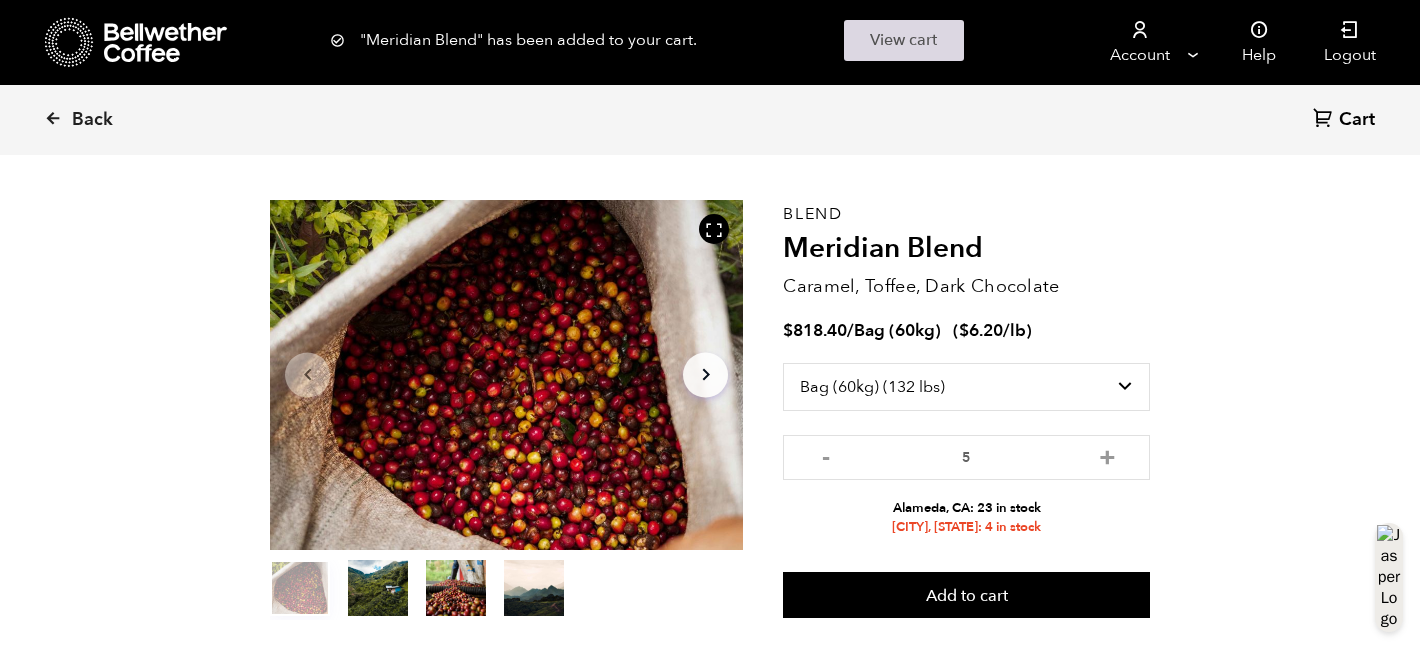 click on "View cart" at bounding box center (904, 40) 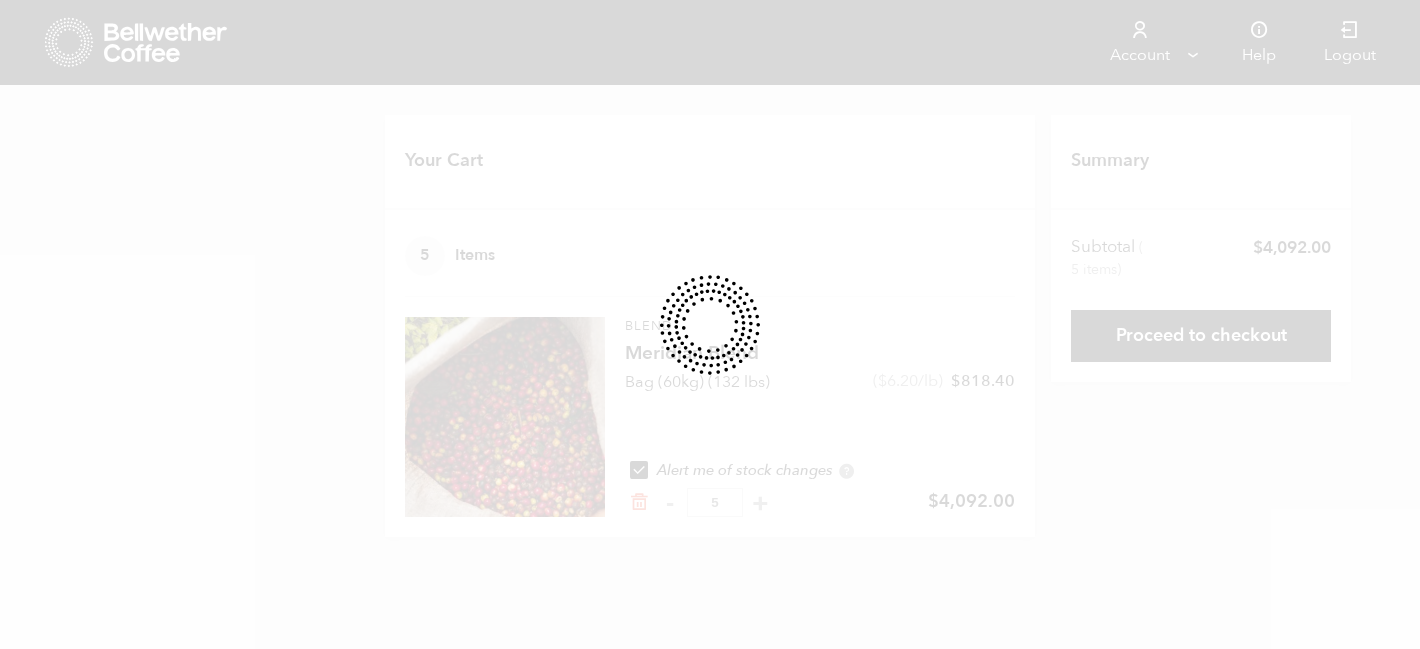 scroll, scrollTop: 0, scrollLeft: 0, axis: both 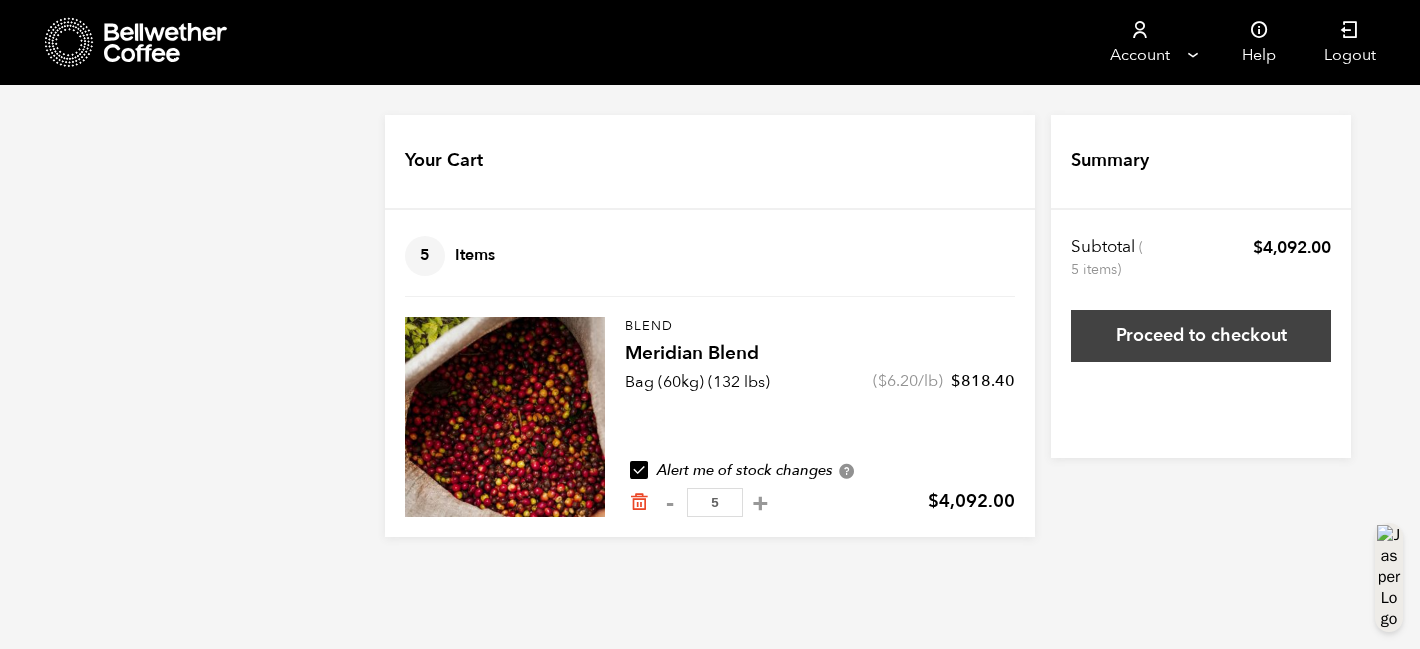 click on "Proceed to checkout" at bounding box center (1201, 336) 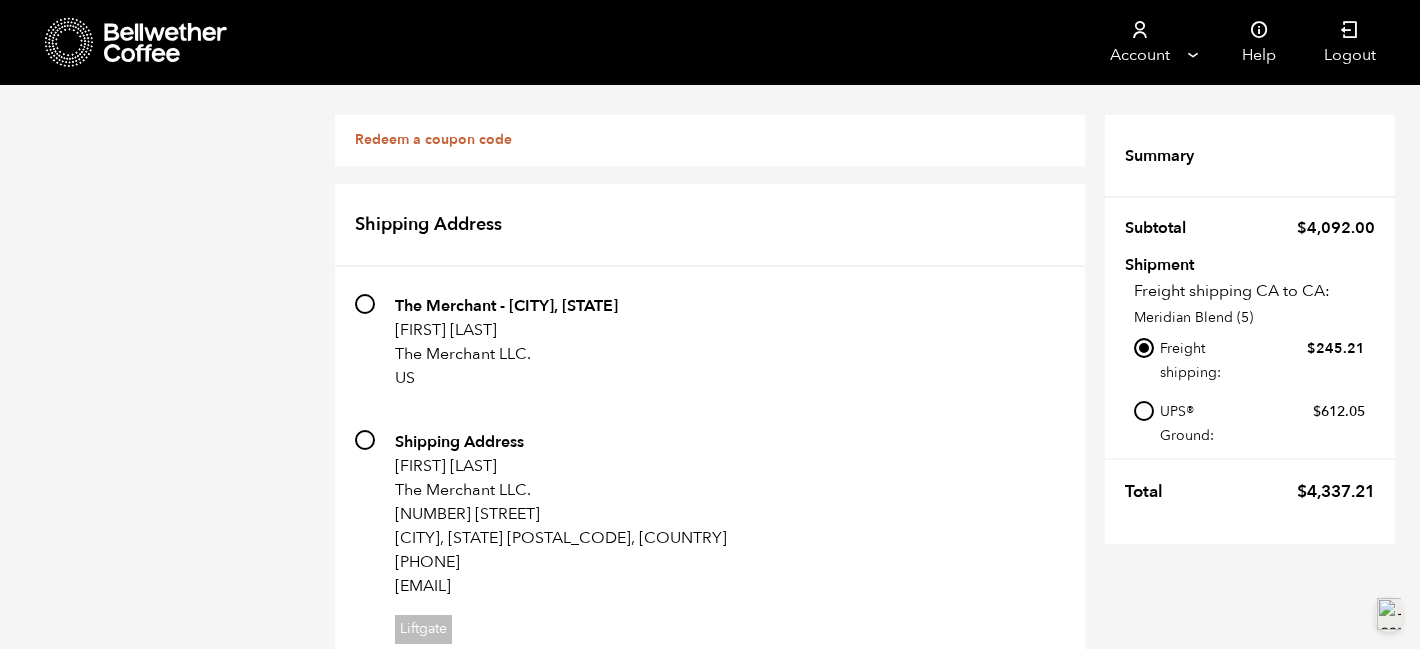 scroll, scrollTop: 1628, scrollLeft: 0, axis: vertical 